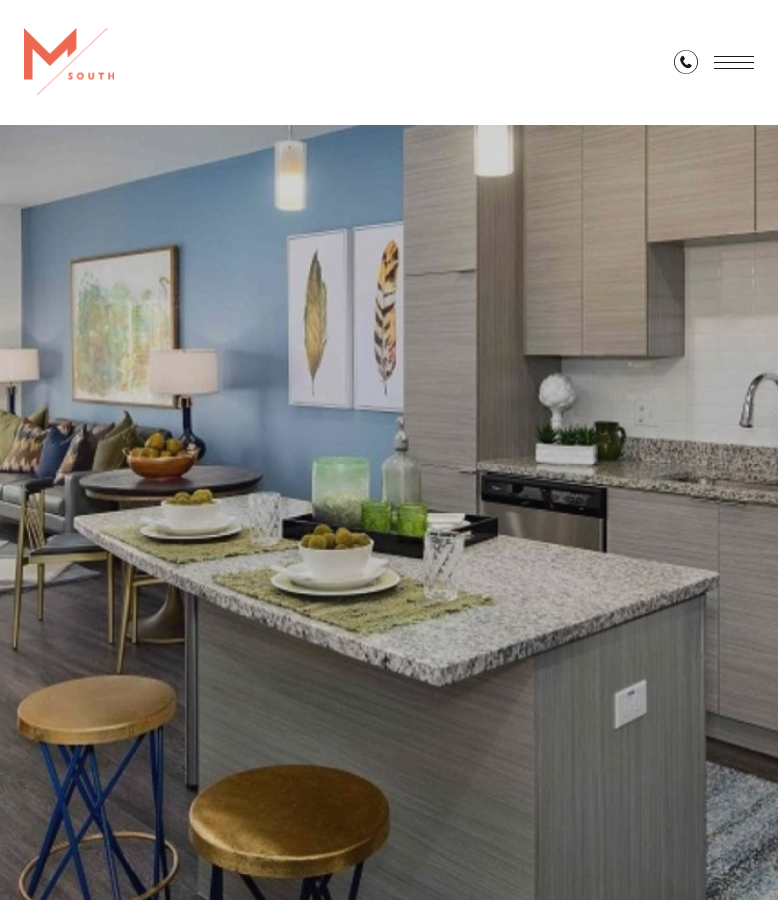 scroll, scrollTop: 0, scrollLeft: 0, axis: both 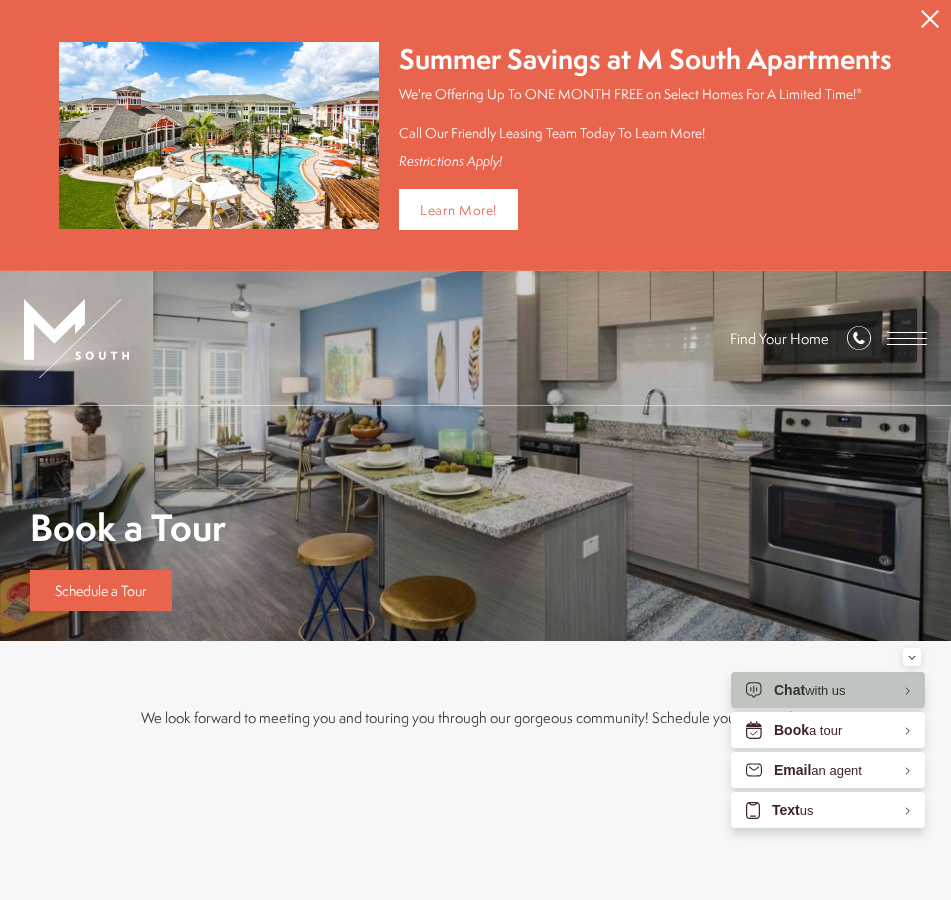 click 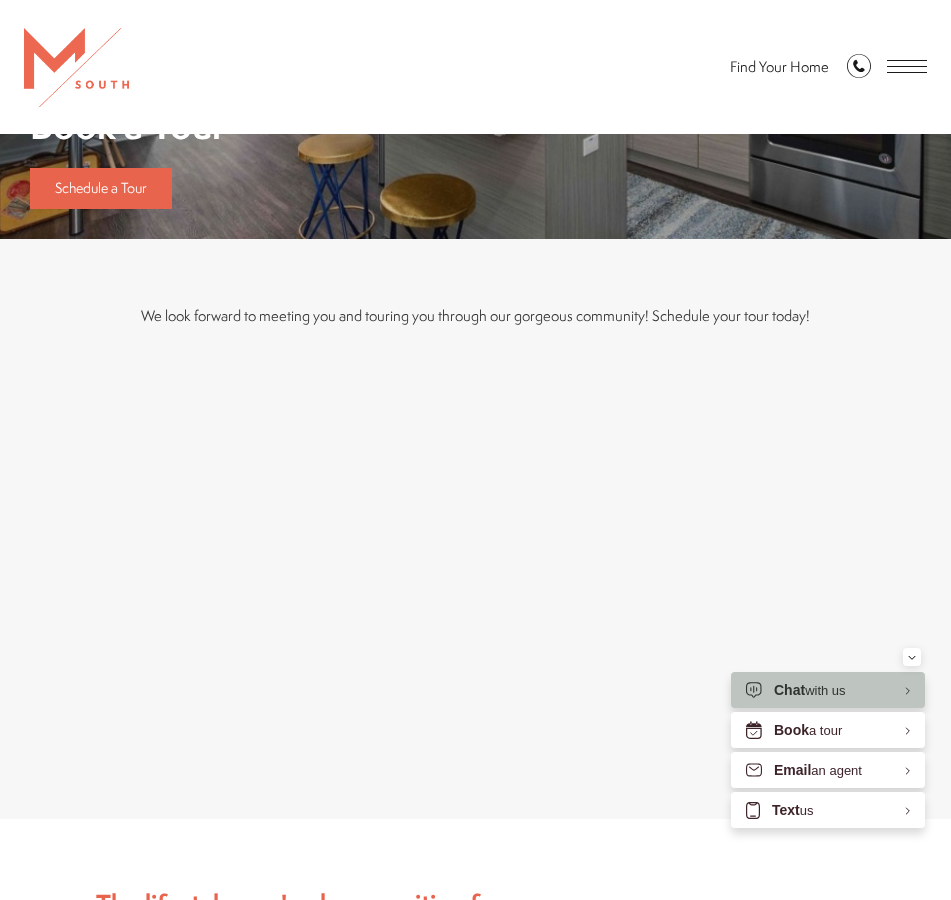 scroll, scrollTop: 0, scrollLeft: 0, axis: both 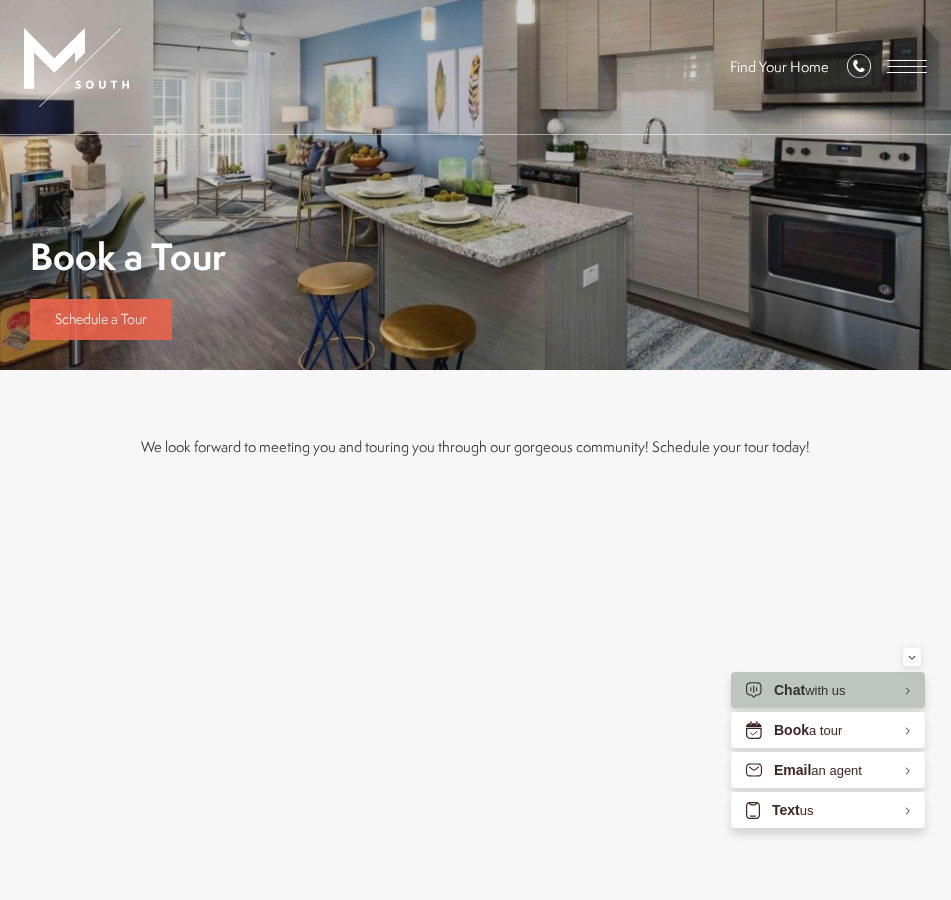 click on "Schedule a Tour" at bounding box center (101, 319) 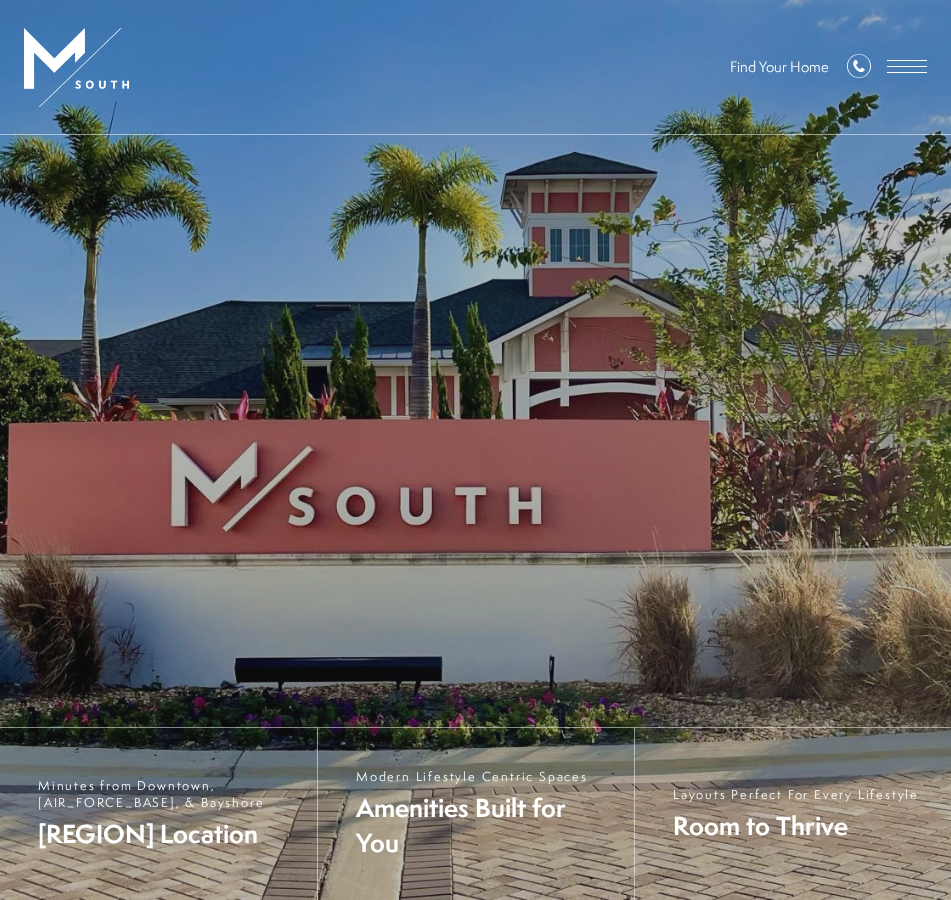 scroll, scrollTop: 0, scrollLeft: 0, axis: both 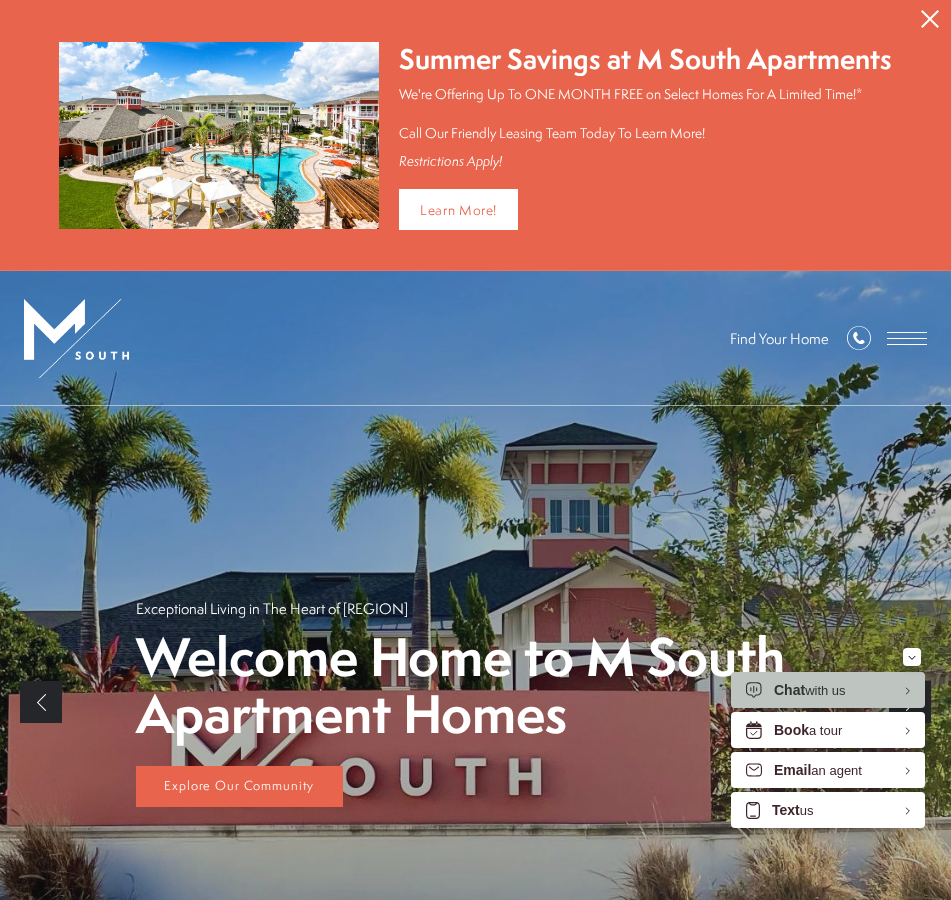 click at bounding box center (907, 338) 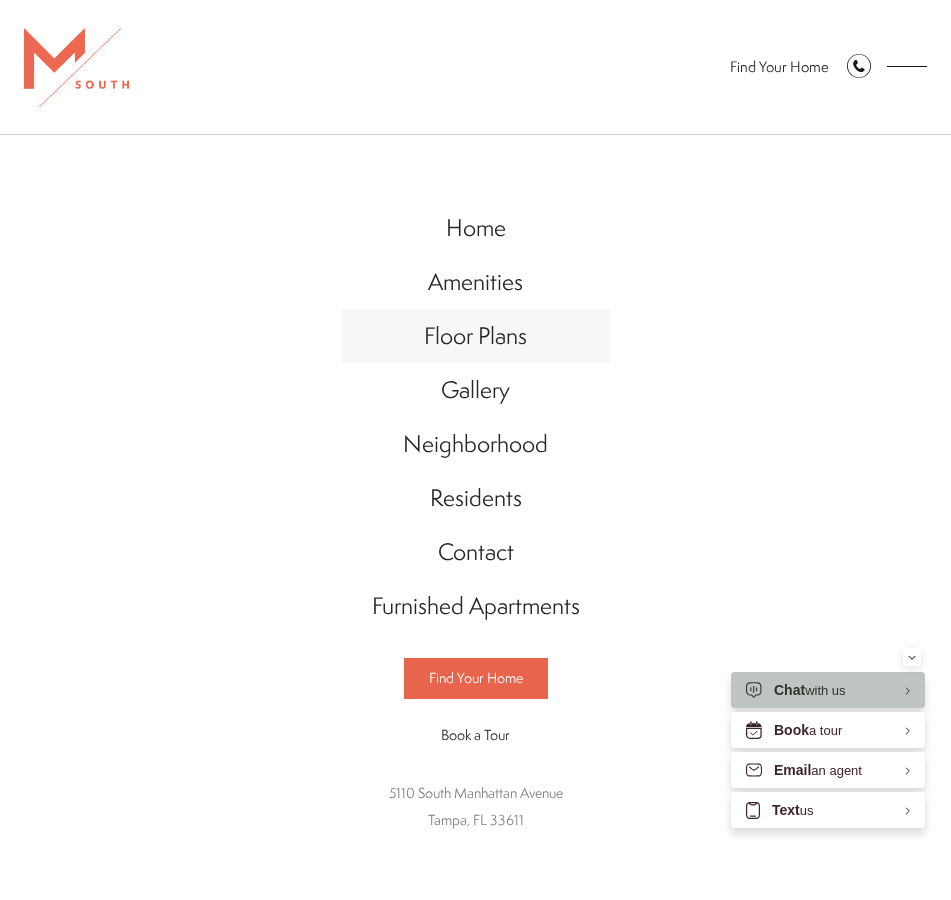 click on "Floor Plans" at bounding box center (475, 335) 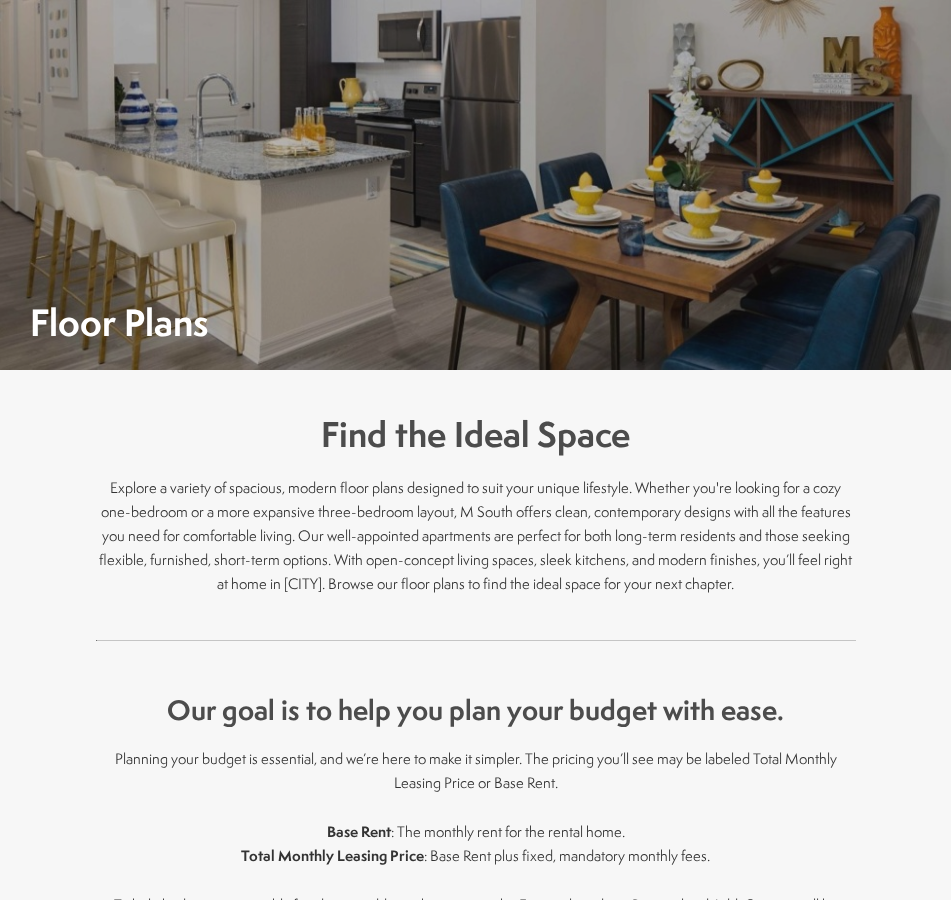 scroll, scrollTop: 0, scrollLeft: 0, axis: both 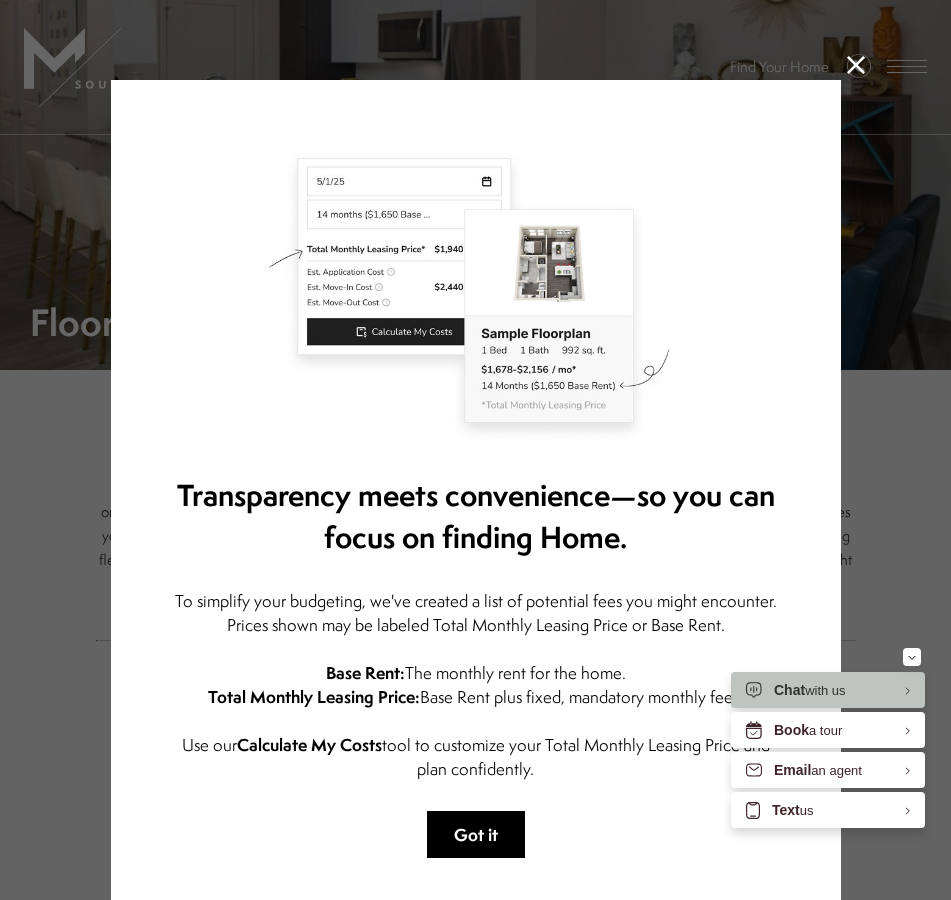 click on "Got it" at bounding box center (476, 834) 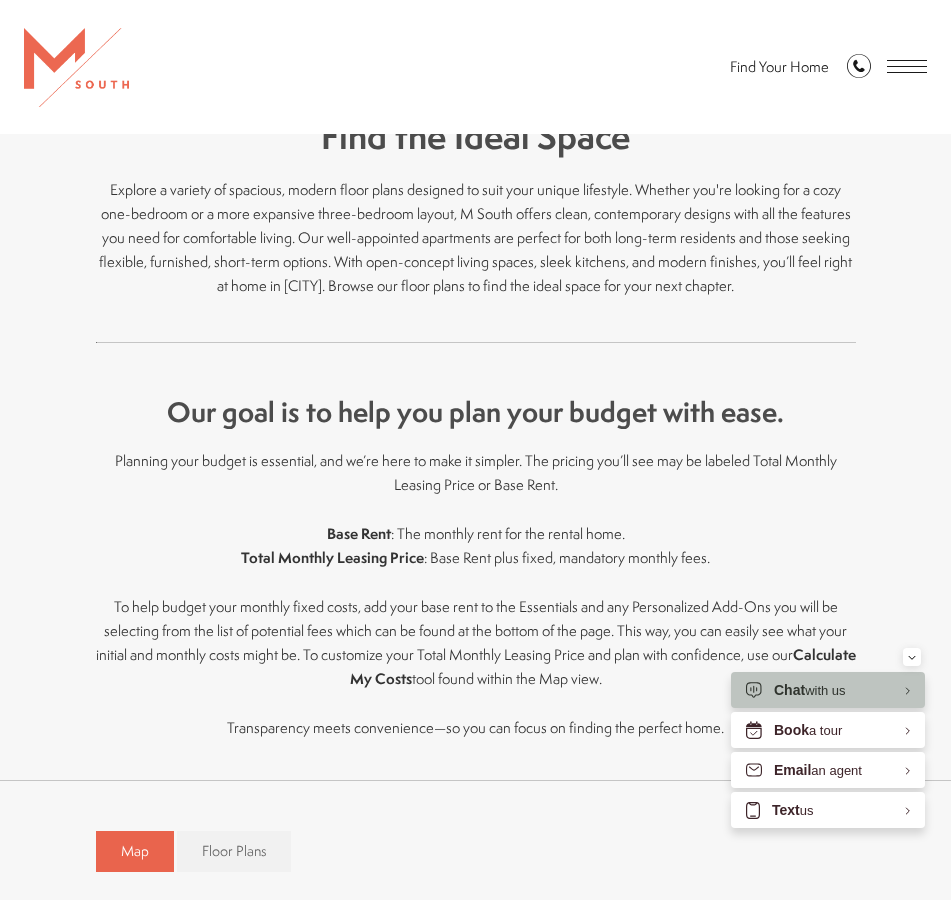 scroll, scrollTop: 252, scrollLeft: 0, axis: vertical 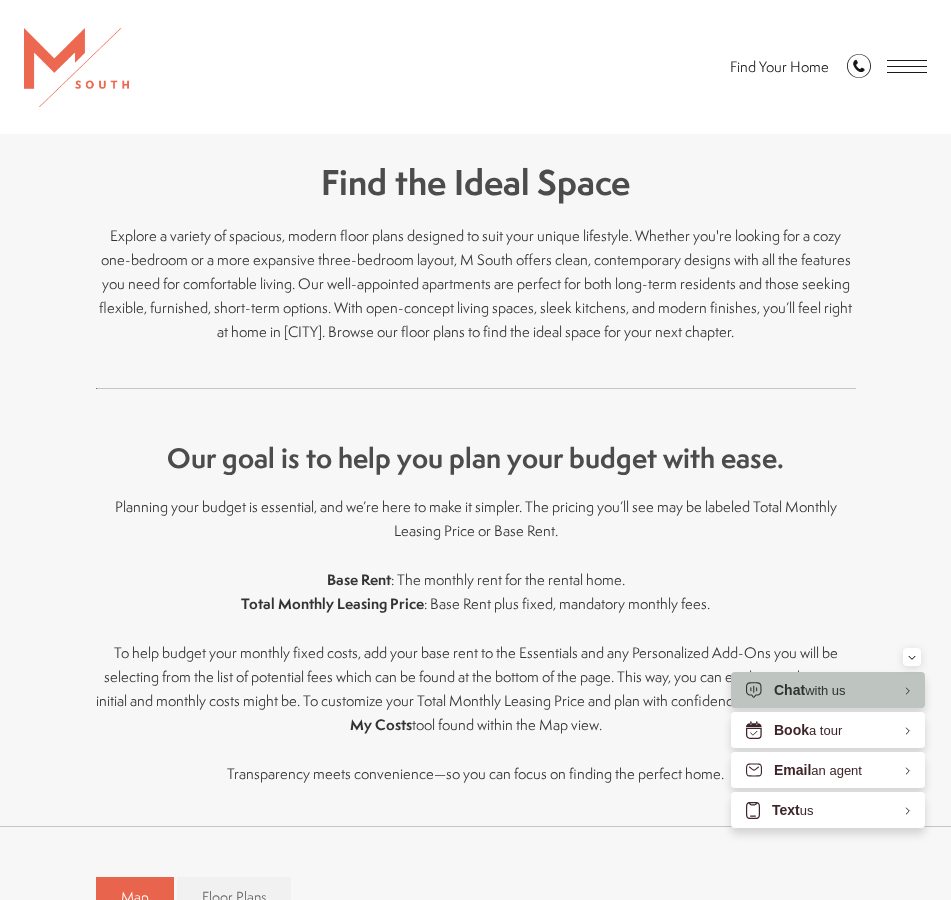 click on "Find Your Home" at bounding box center [821, 67] 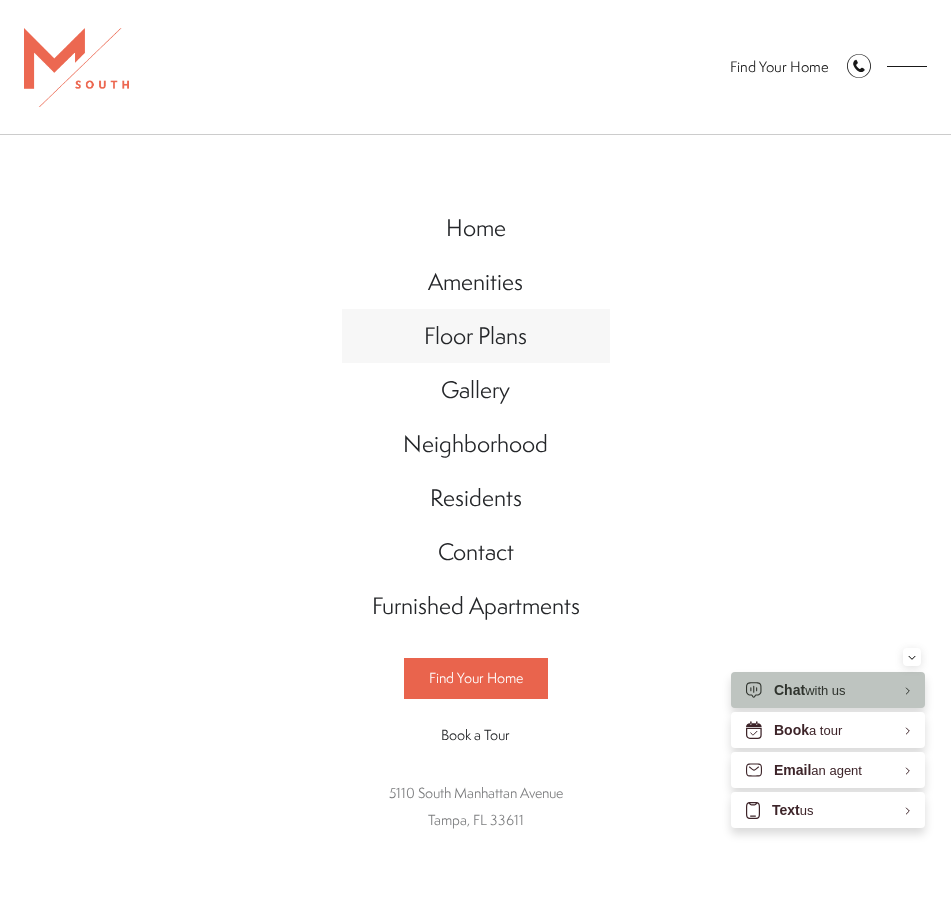click on "Floor Plans" at bounding box center (475, 335) 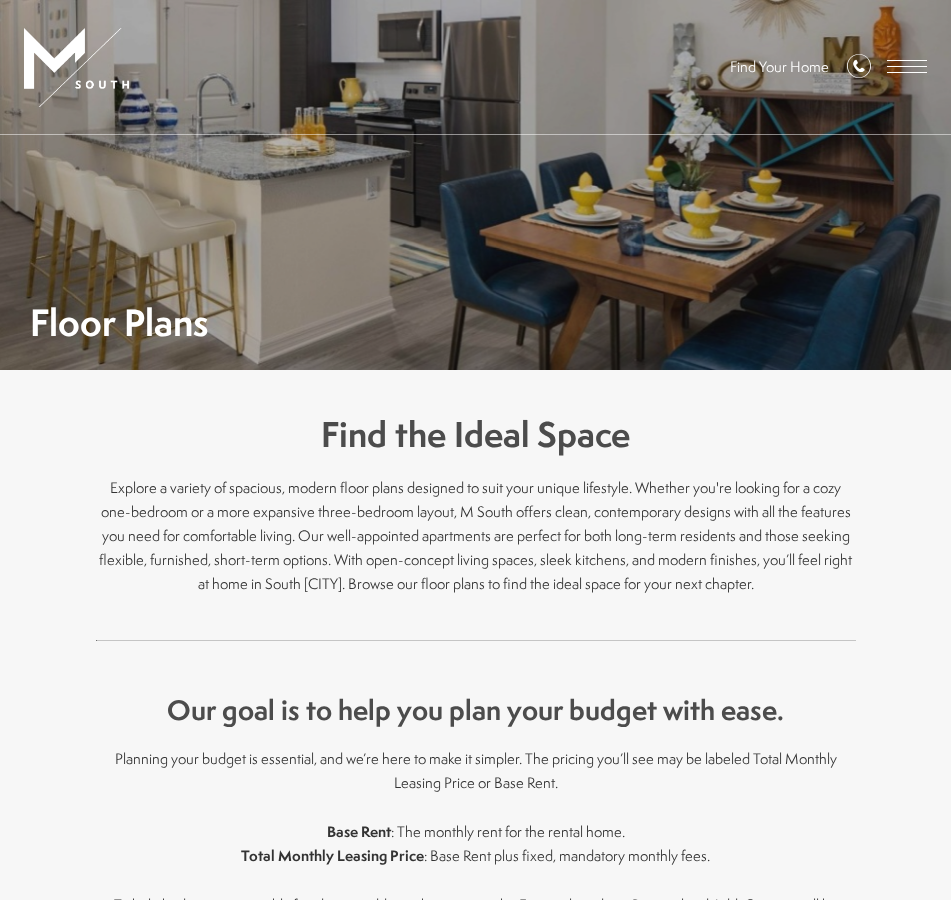scroll, scrollTop: 0, scrollLeft: 0, axis: both 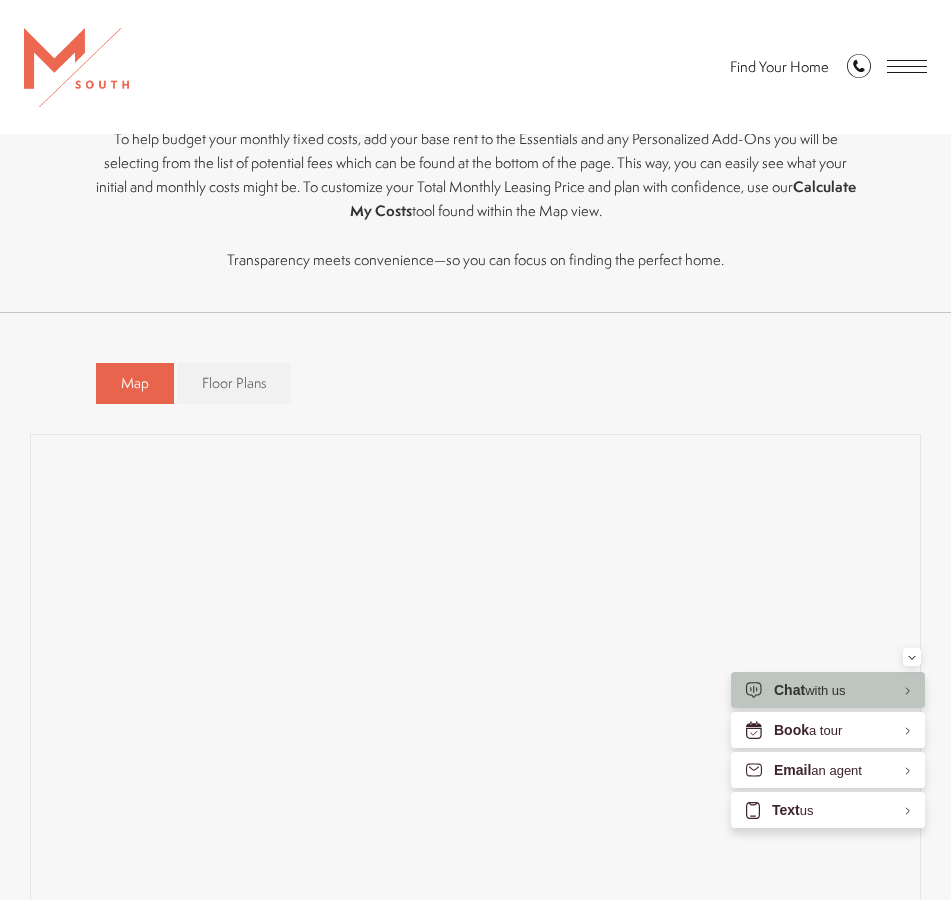 click on "Map
Floor Plans
Bedrooms
1 Bedroom
2 Bedroom" at bounding box center (475, 728) 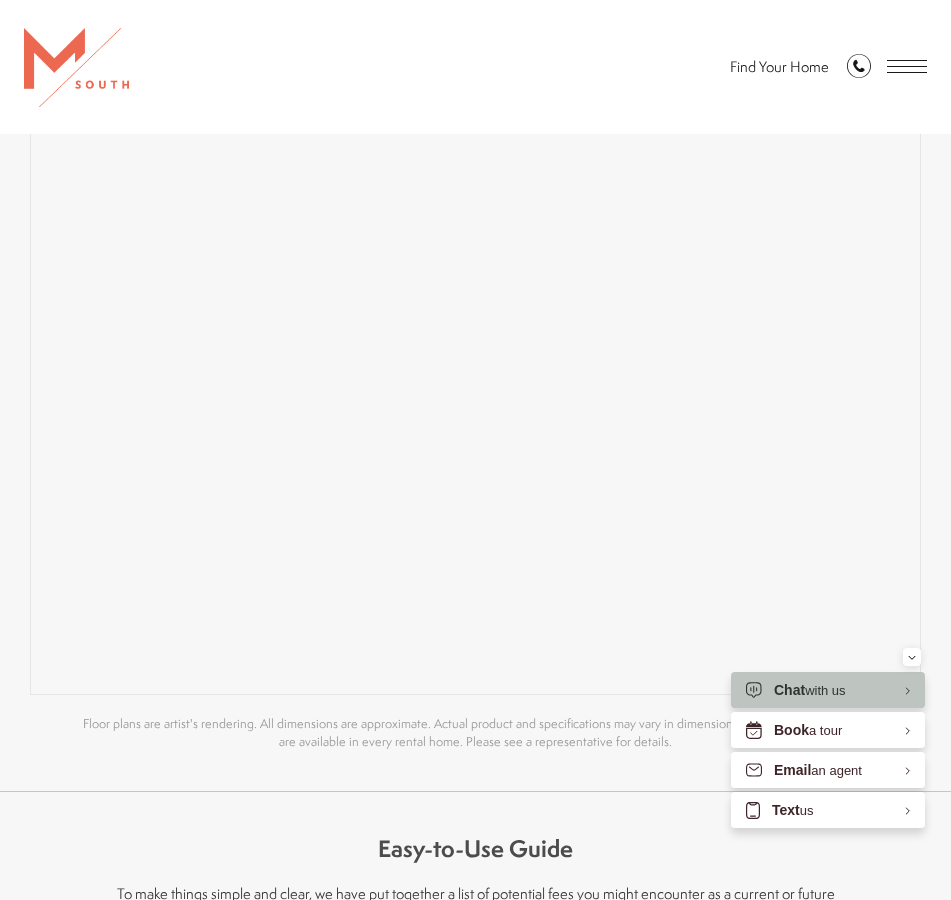 scroll, scrollTop: 1142, scrollLeft: 0, axis: vertical 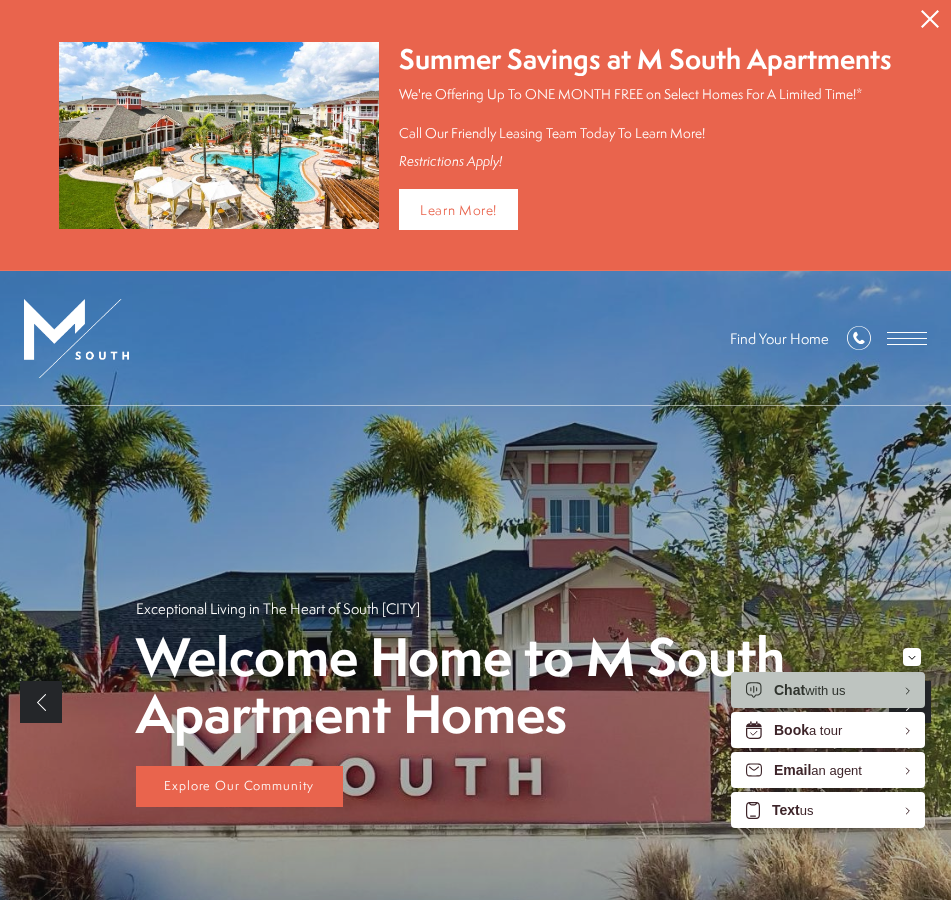 click 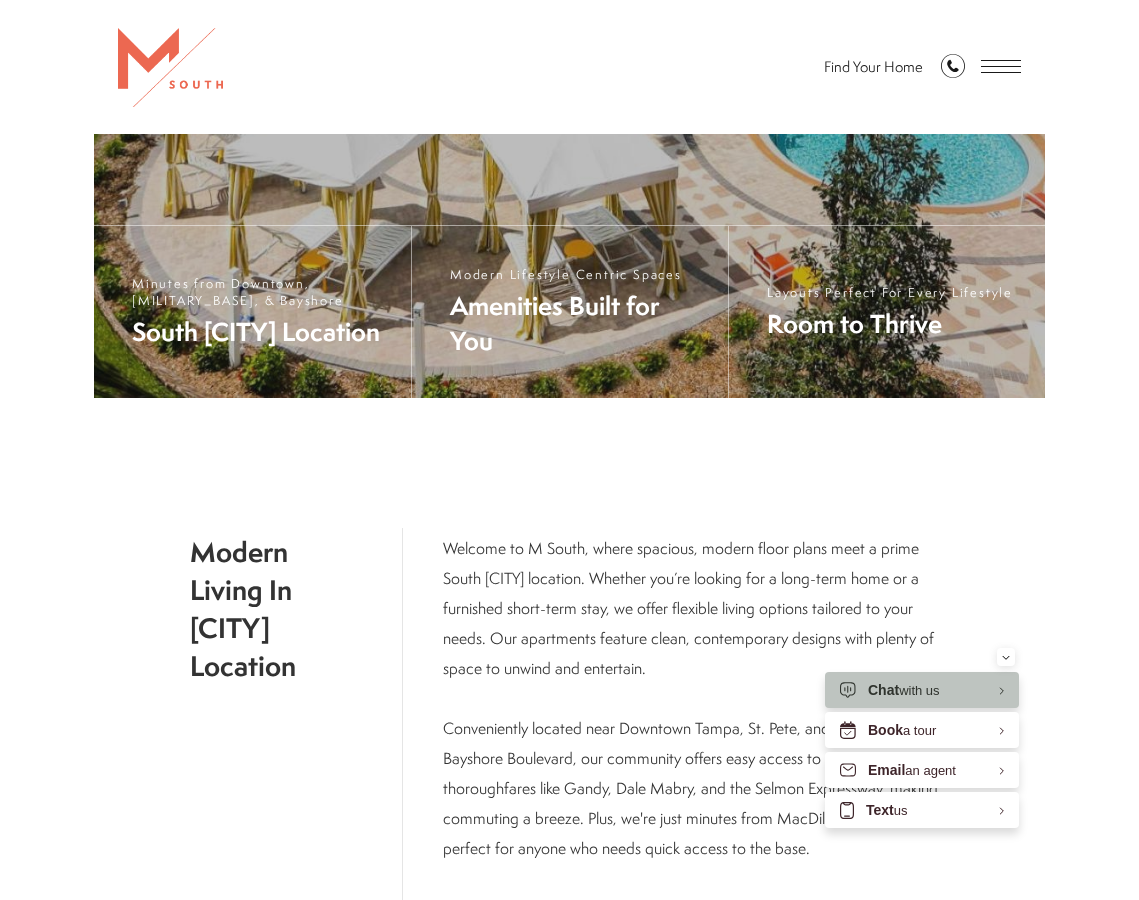 scroll, scrollTop: 0, scrollLeft: 0, axis: both 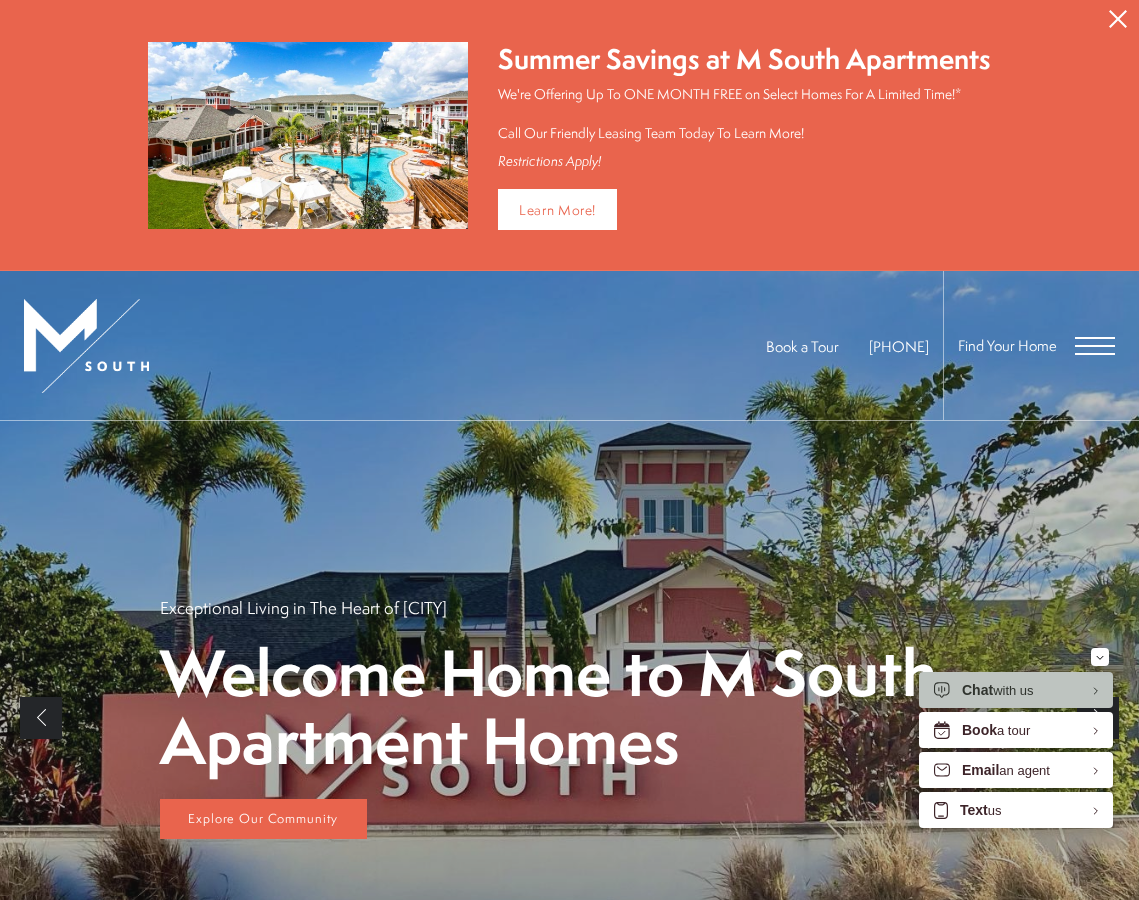 click 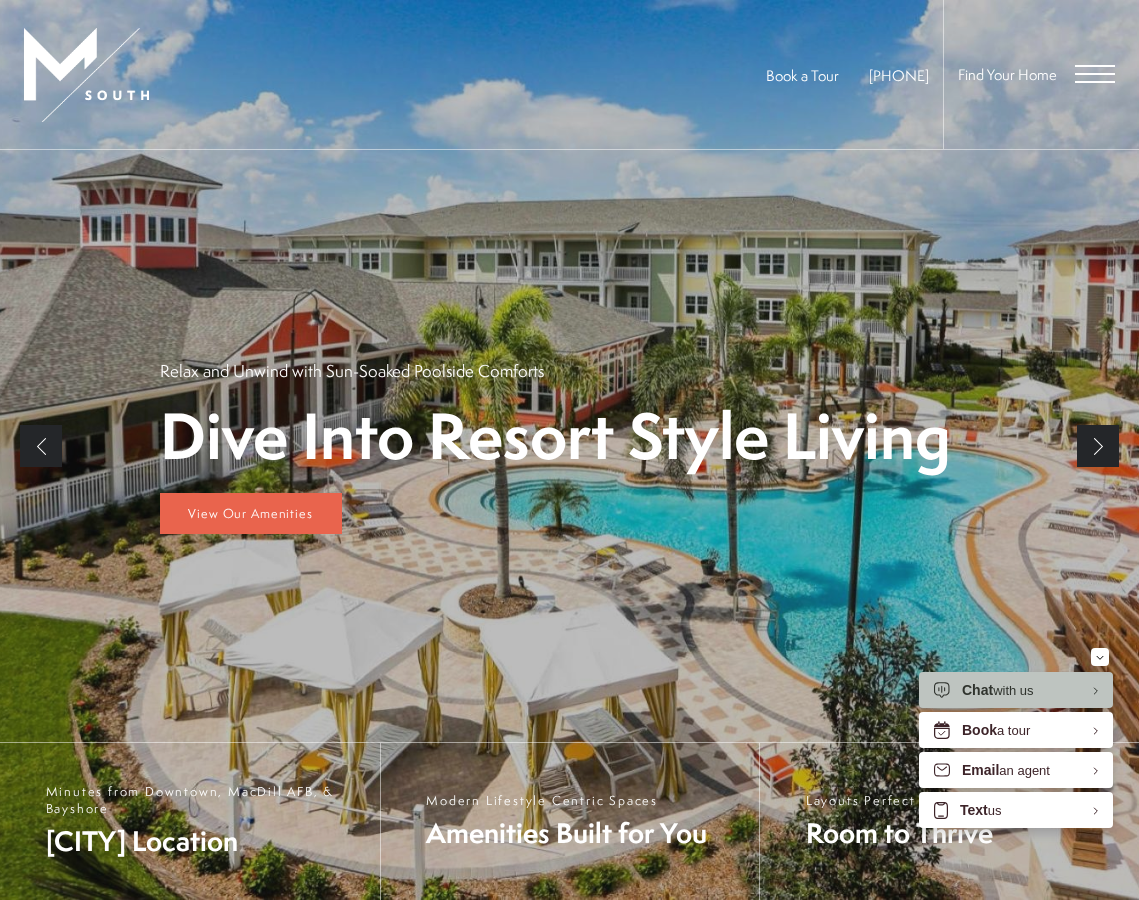 click at bounding box center [1095, 74] 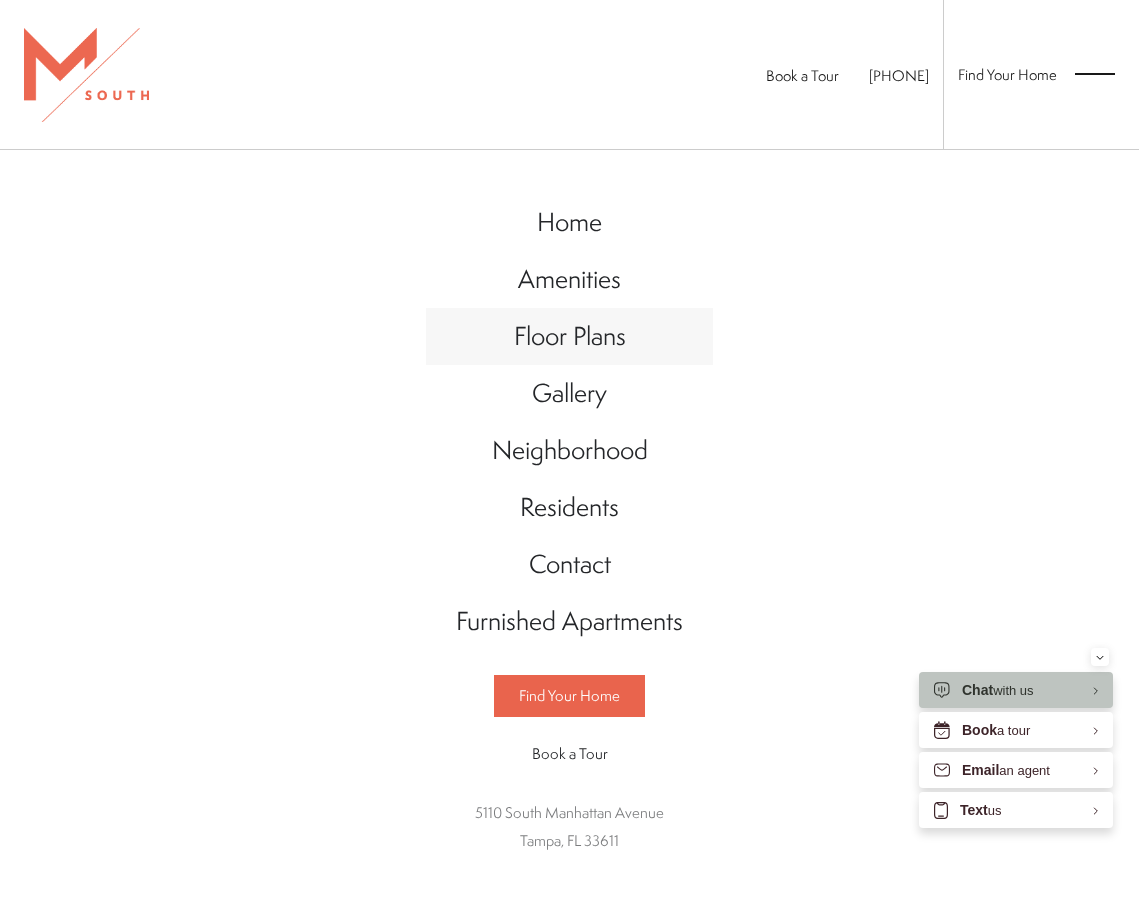 click on "Floor Plans" at bounding box center (570, 335) 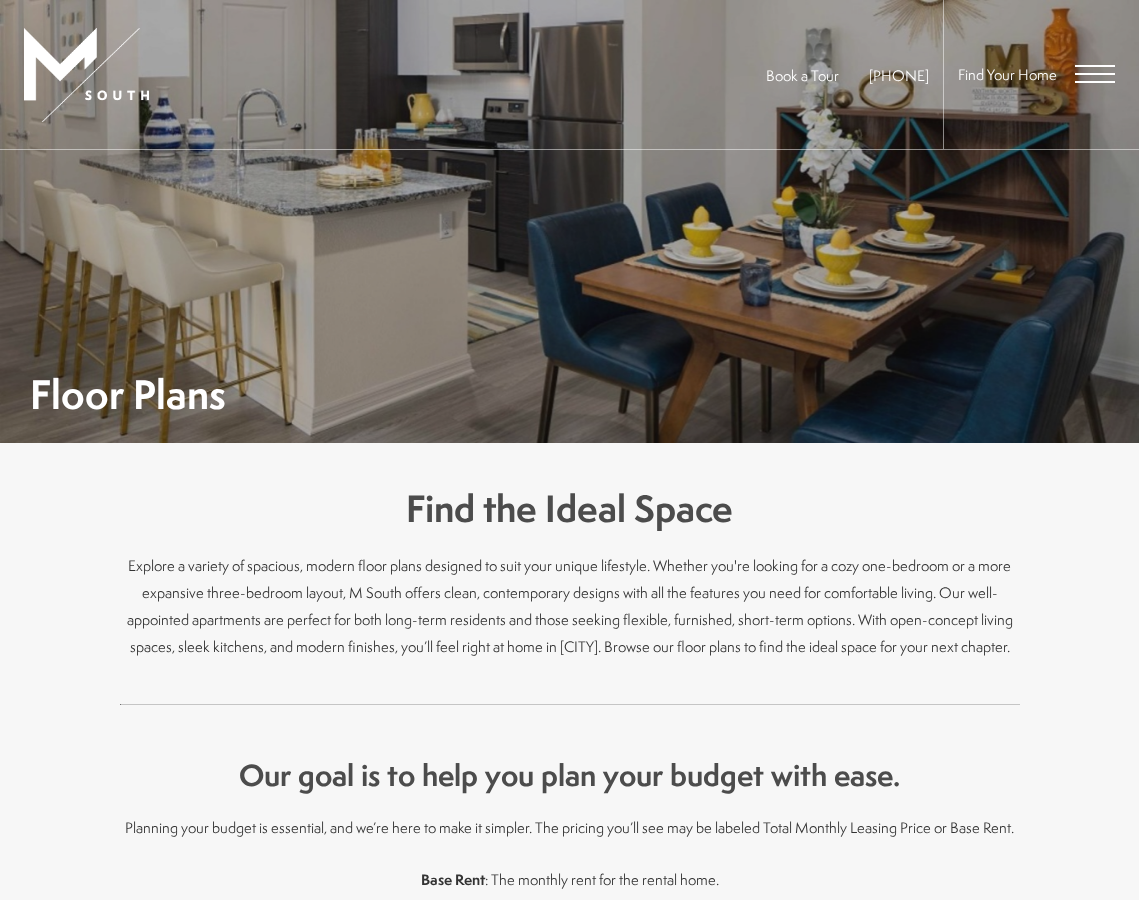 scroll, scrollTop: 0, scrollLeft: 0, axis: both 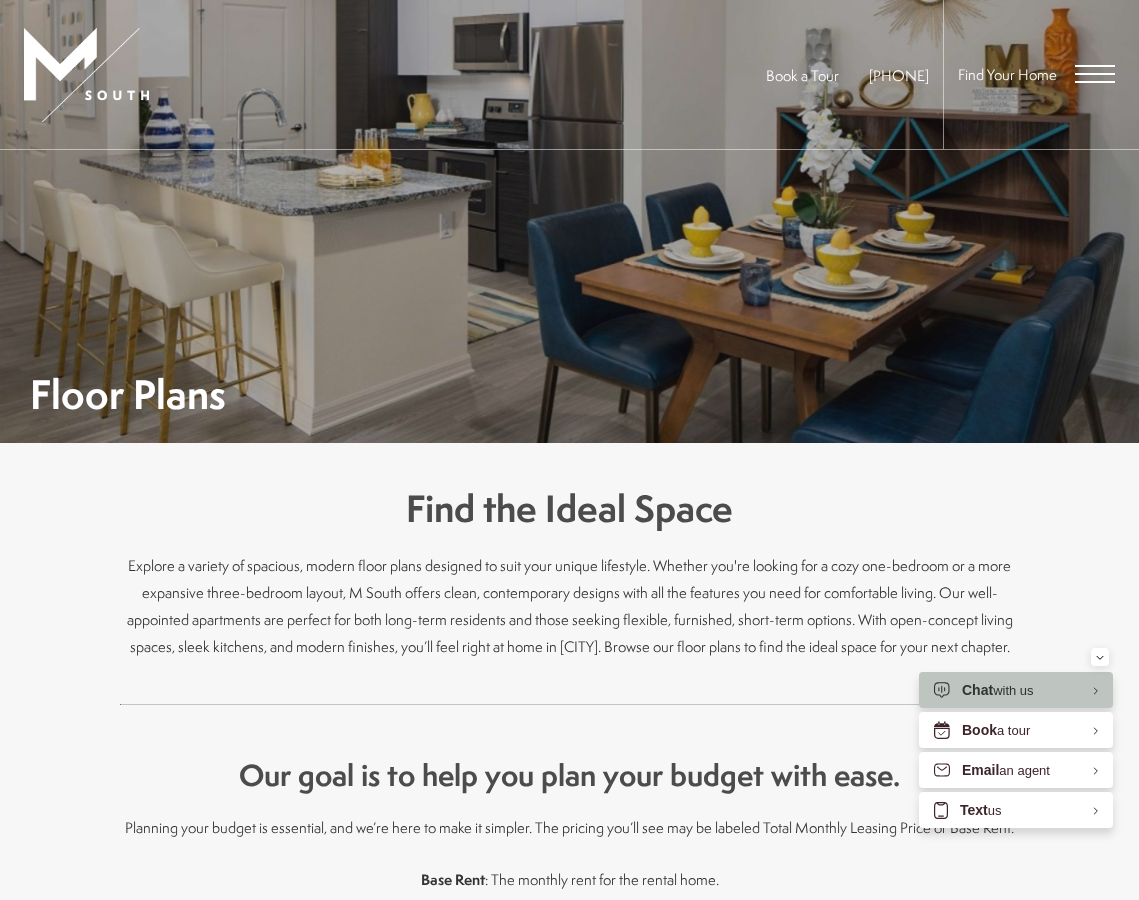click on "Floor Plans" at bounding box center [569, 296] 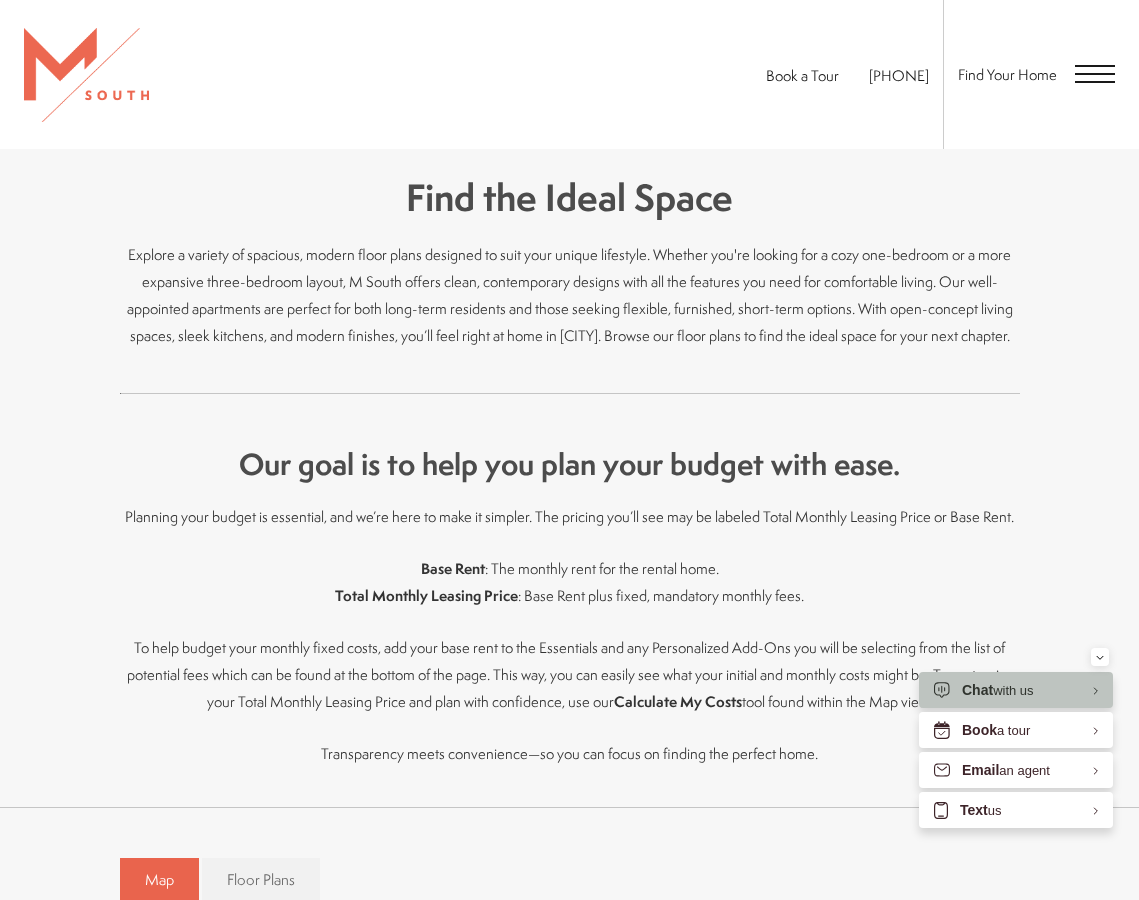 scroll, scrollTop: 339, scrollLeft: 0, axis: vertical 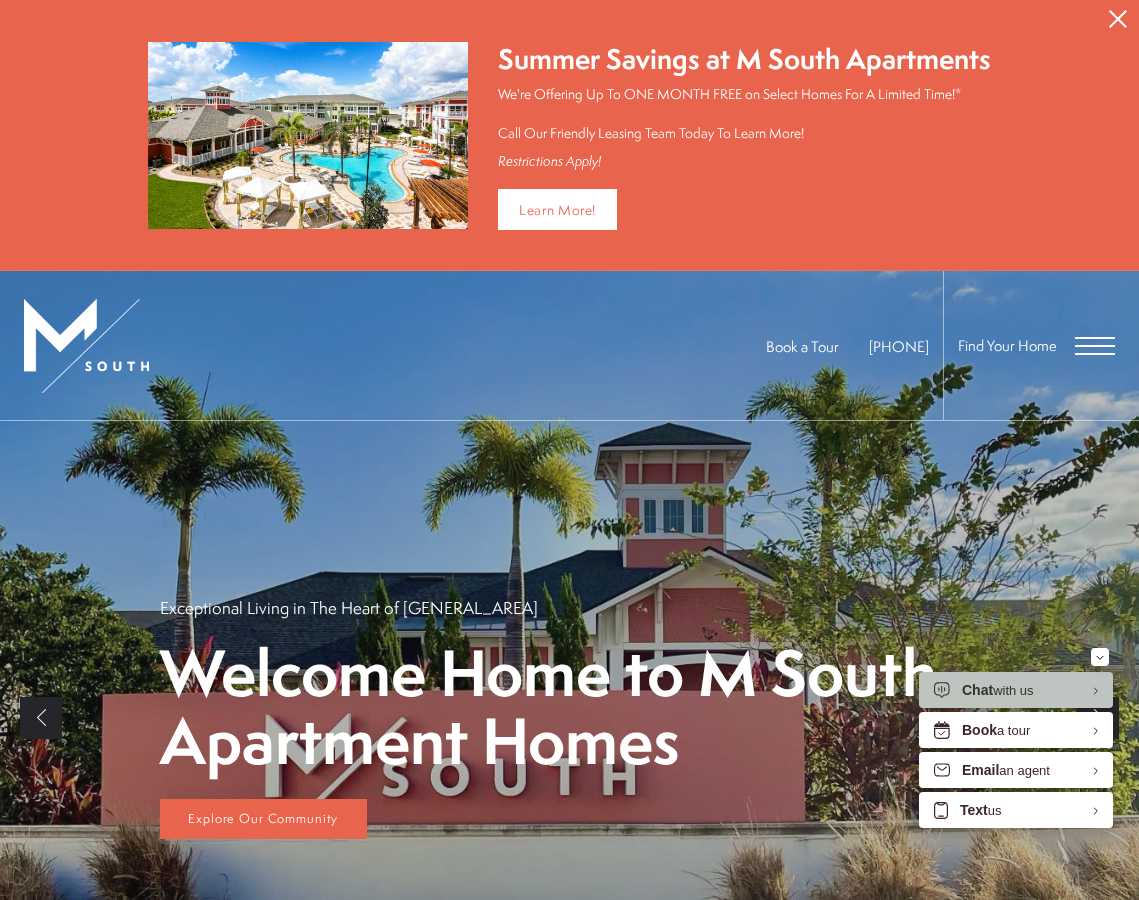click 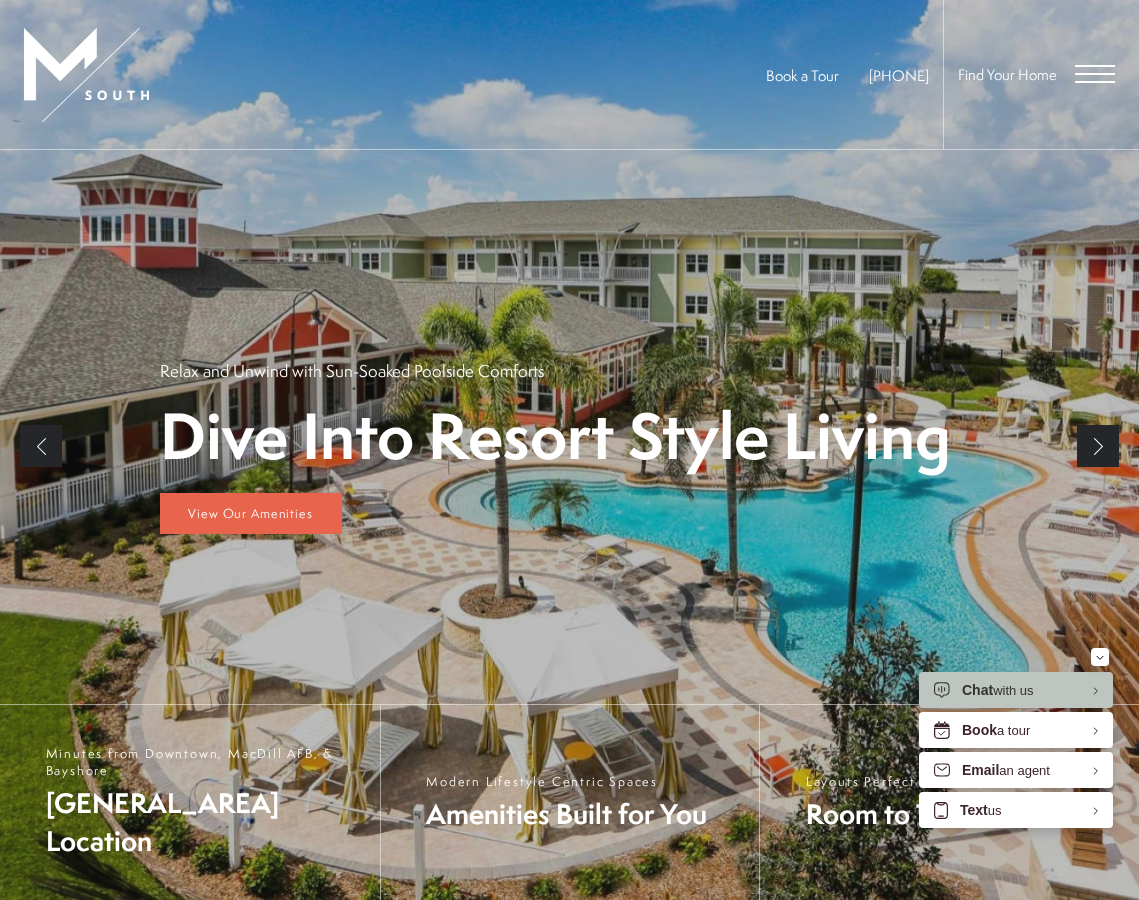 click at bounding box center (1095, 74) 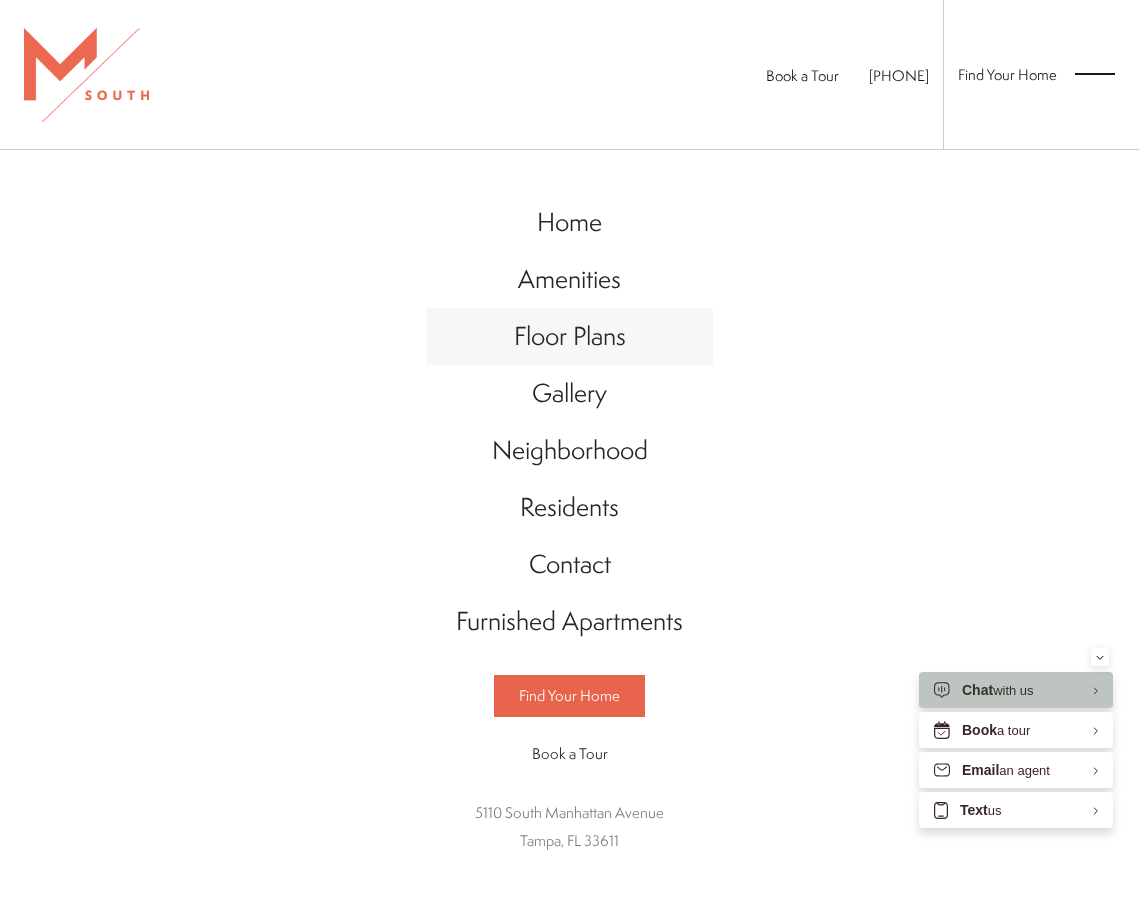 click on "Floor Plans" at bounding box center (570, 335) 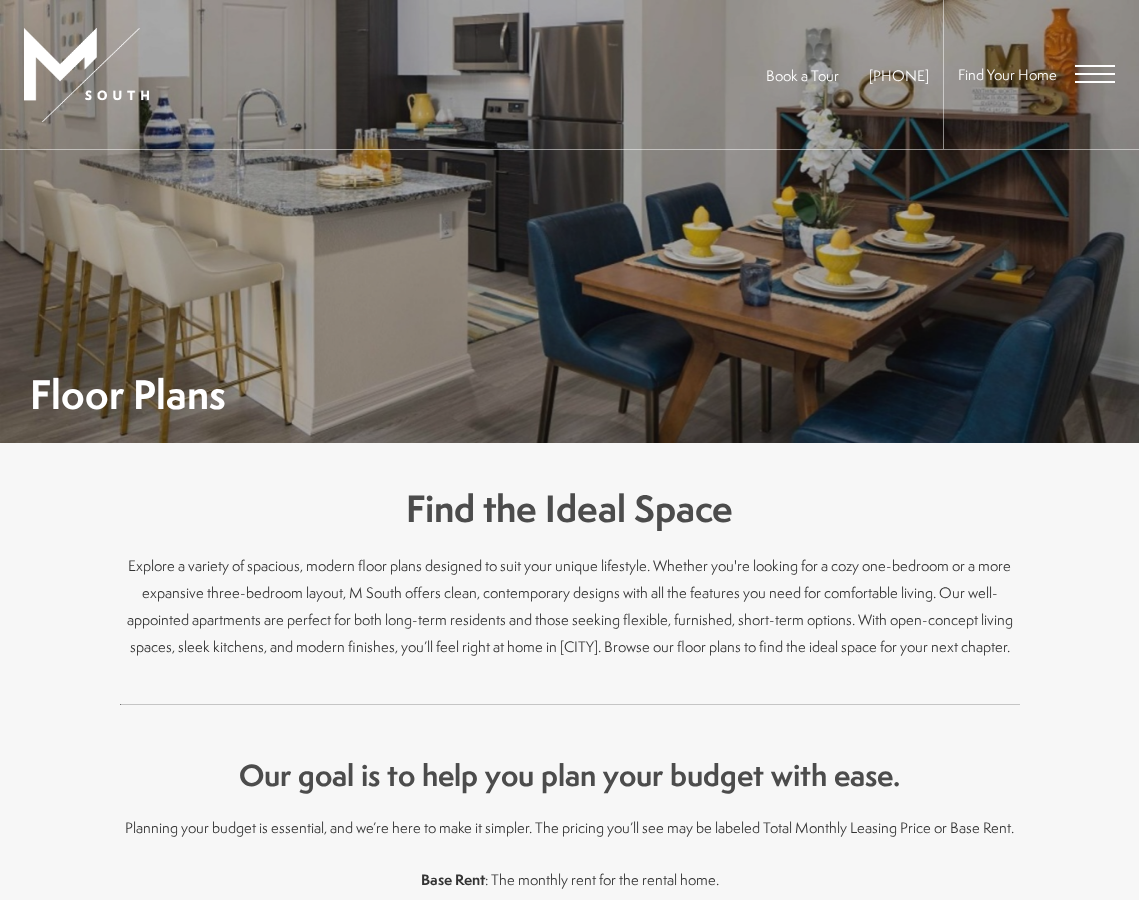 scroll, scrollTop: 0, scrollLeft: 0, axis: both 